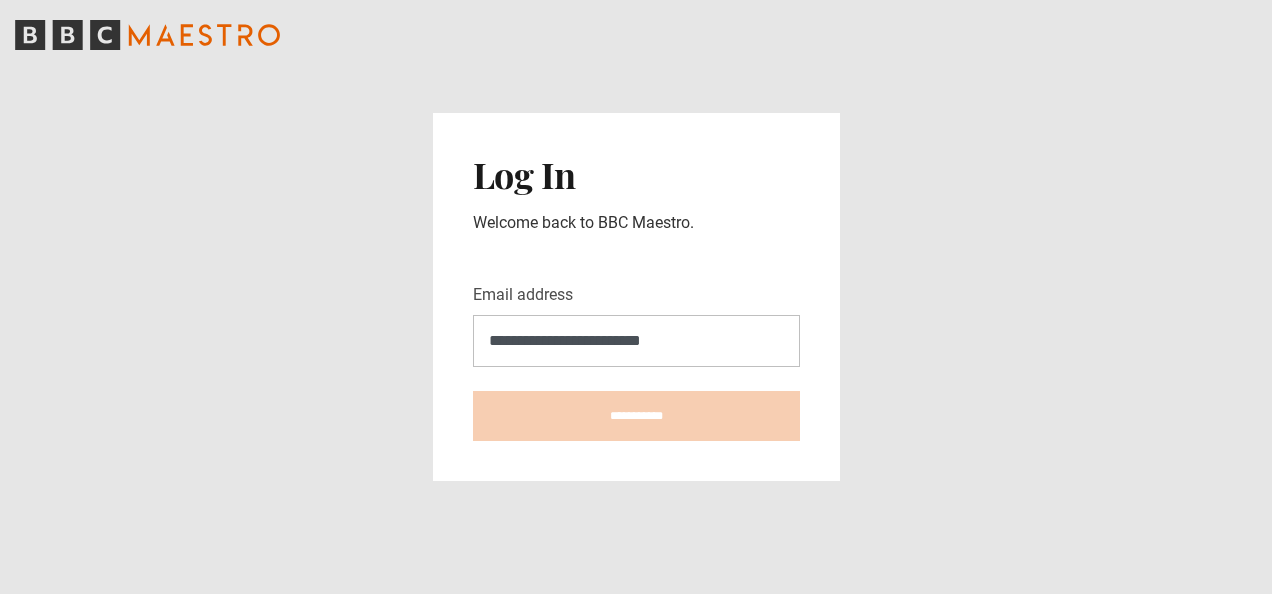 scroll, scrollTop: 0, scrollLeft: 0, axis: both 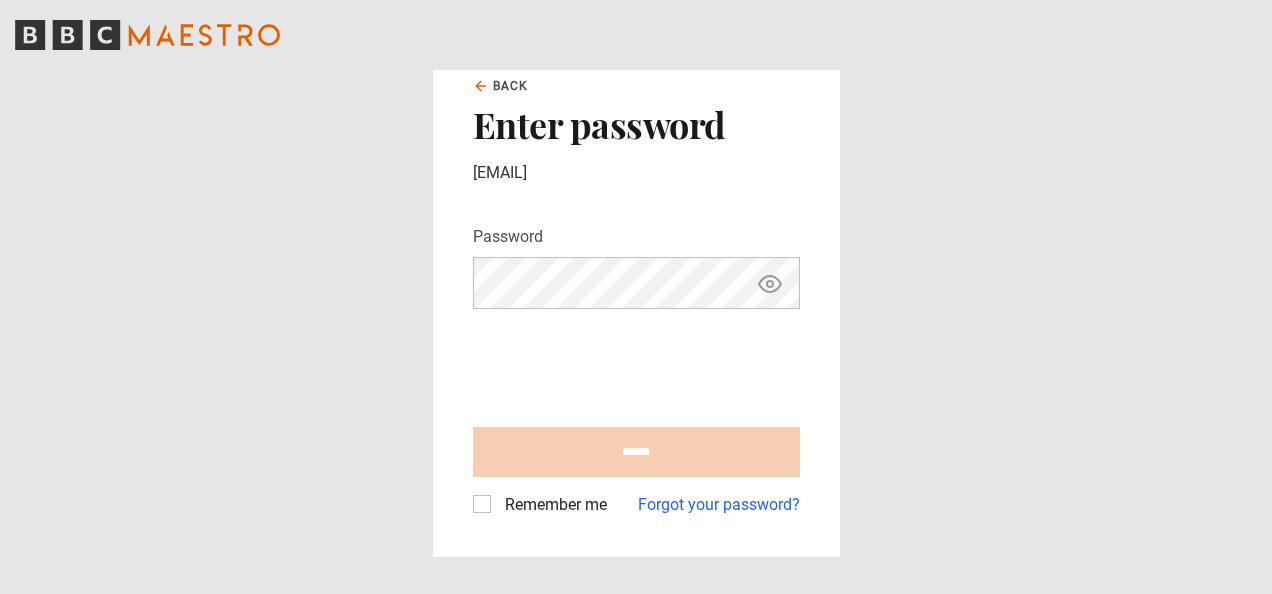 click 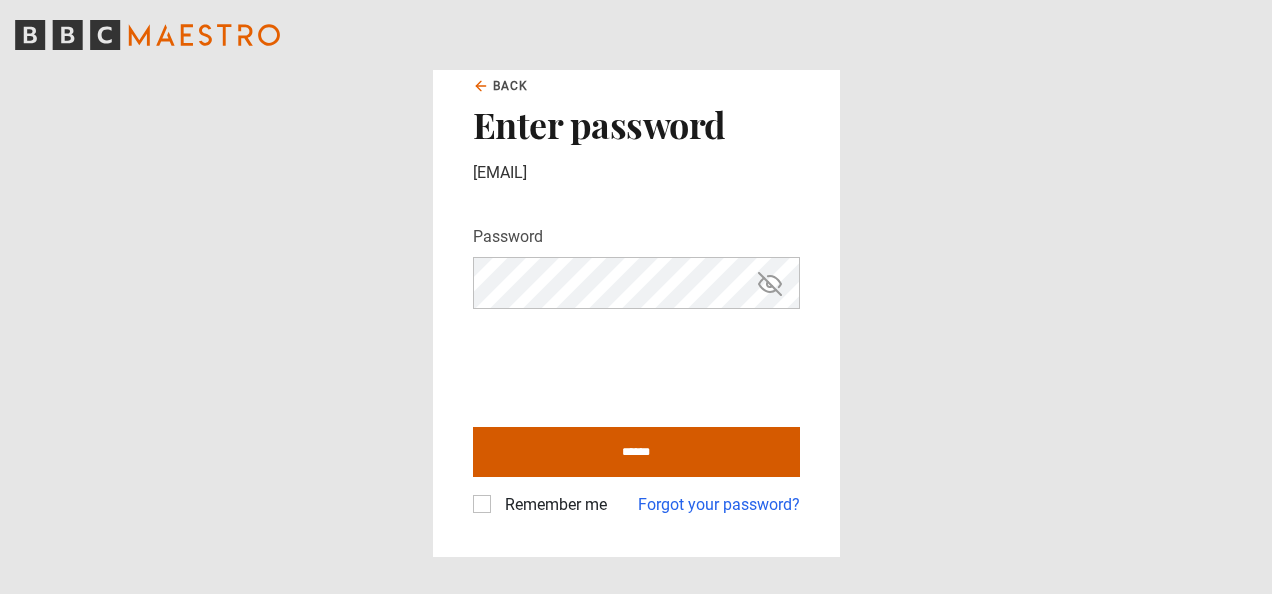 click on "******" at bounding box center [636, 452] 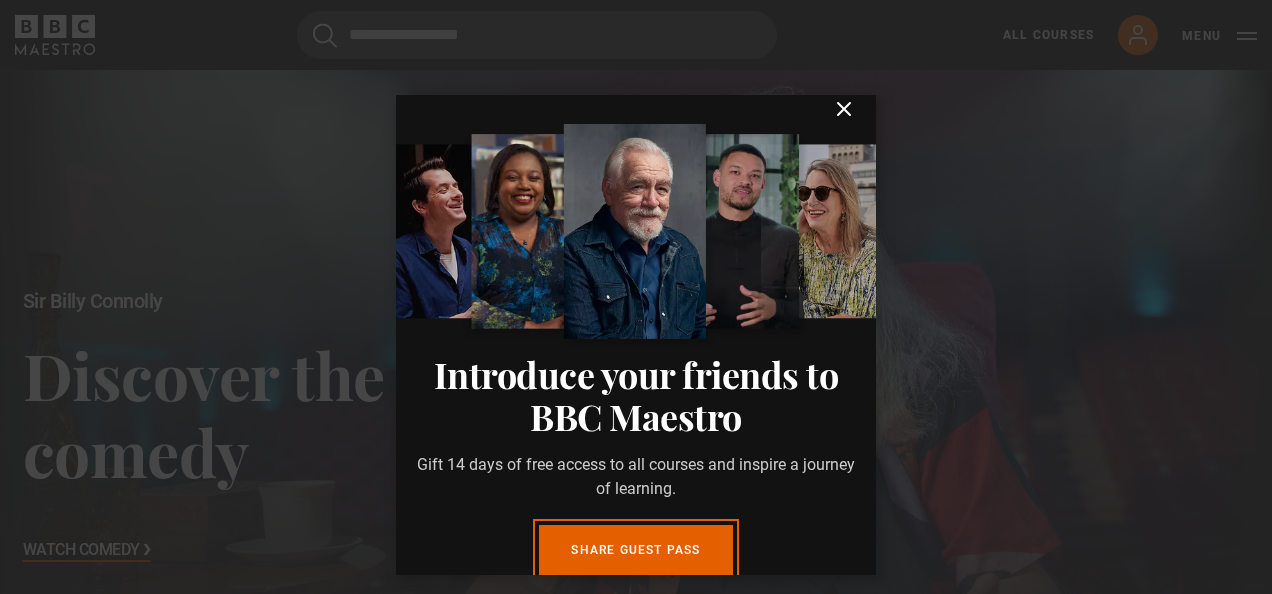 scroll, scrollTop: 609, scrollLeft: 0, axis: vertical 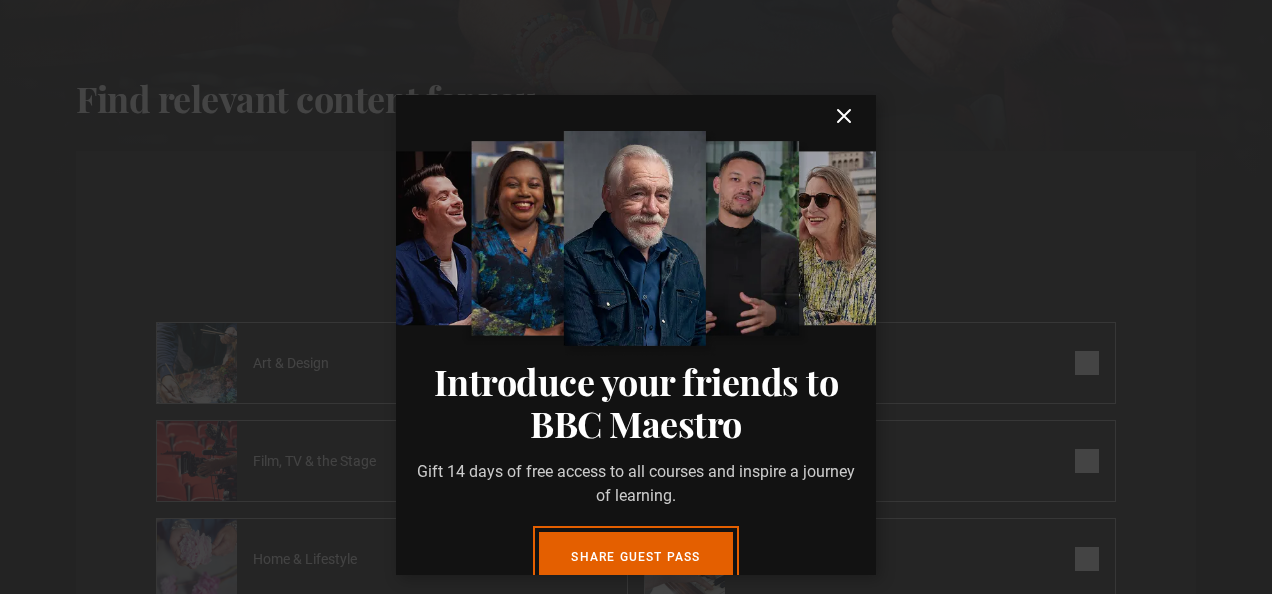 click on "Introduce your friends to BBC Maestro
Gift 14 days of free access to all courses and inspire a journey of learning.
Share guest pass
You have 3 unclaimed Guest Passes
Close" at bounding box center [636, 335] 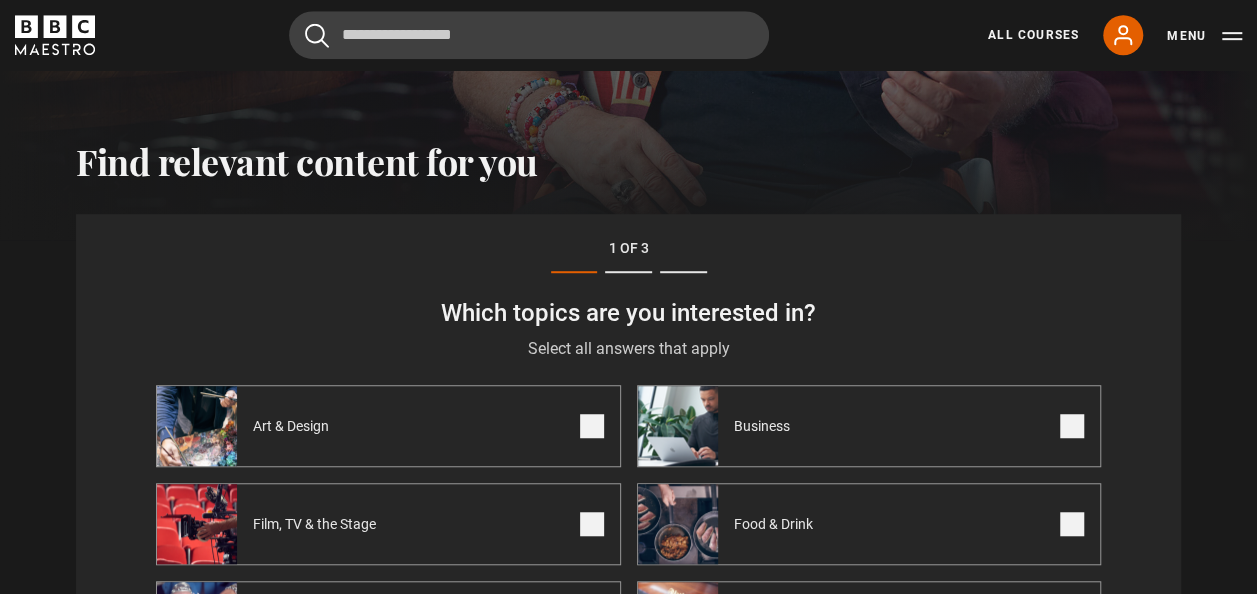 scroll, scrollTop: 609, scrollLeft: 0, axis: vertical 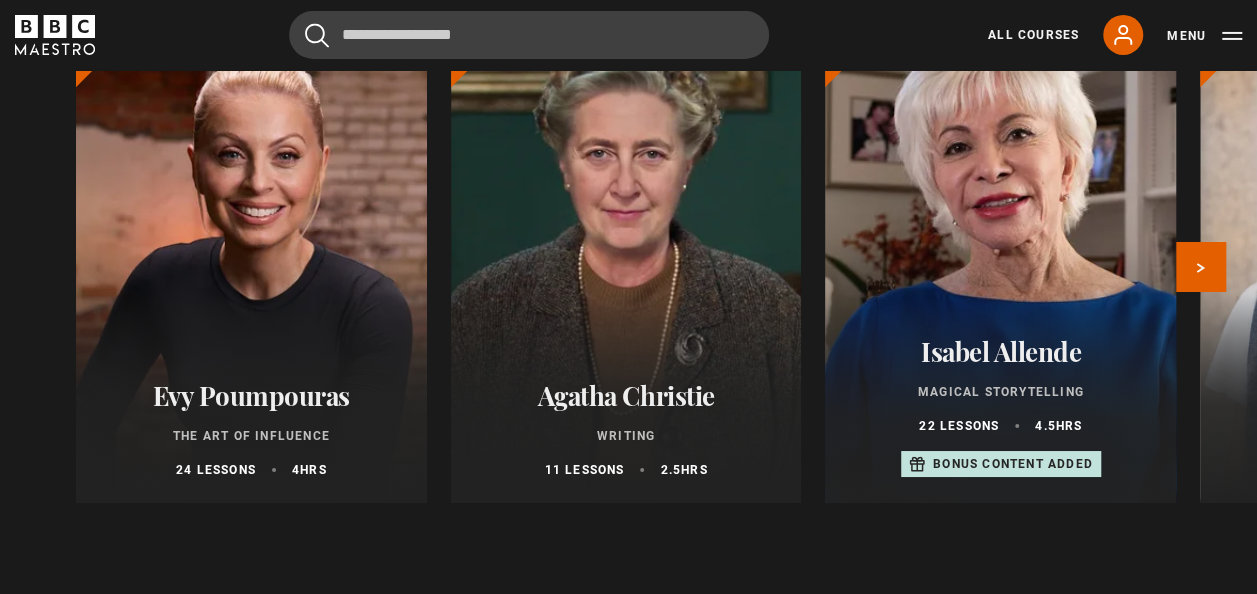 click at bounding box center (1001, 263) 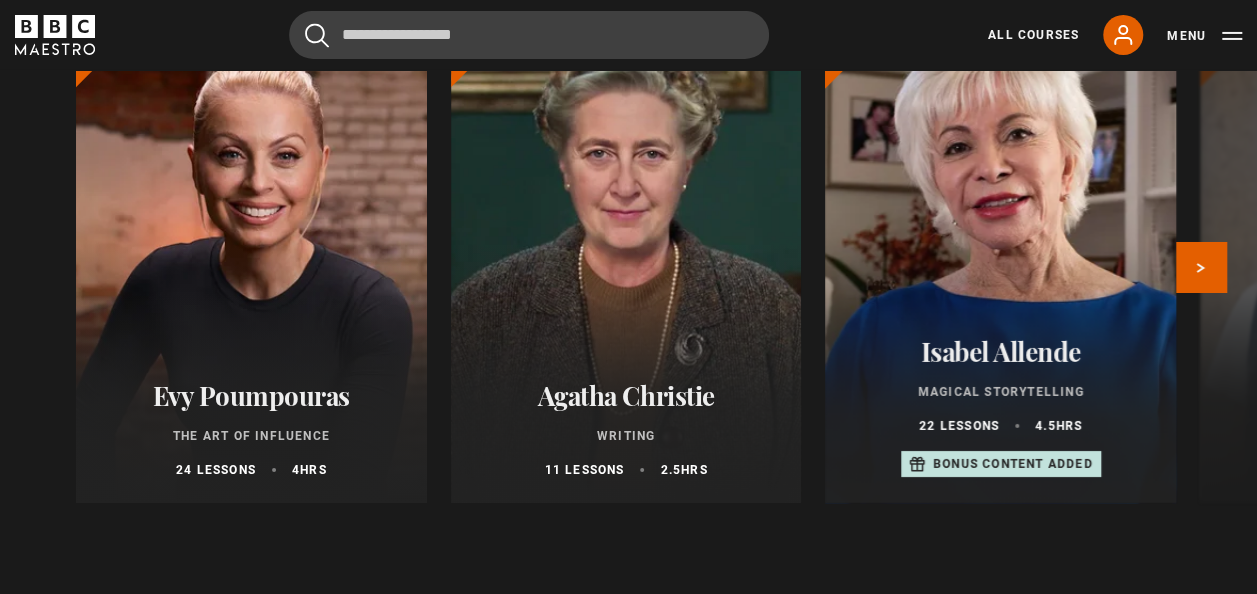 click at bounding box center [1001, 263] 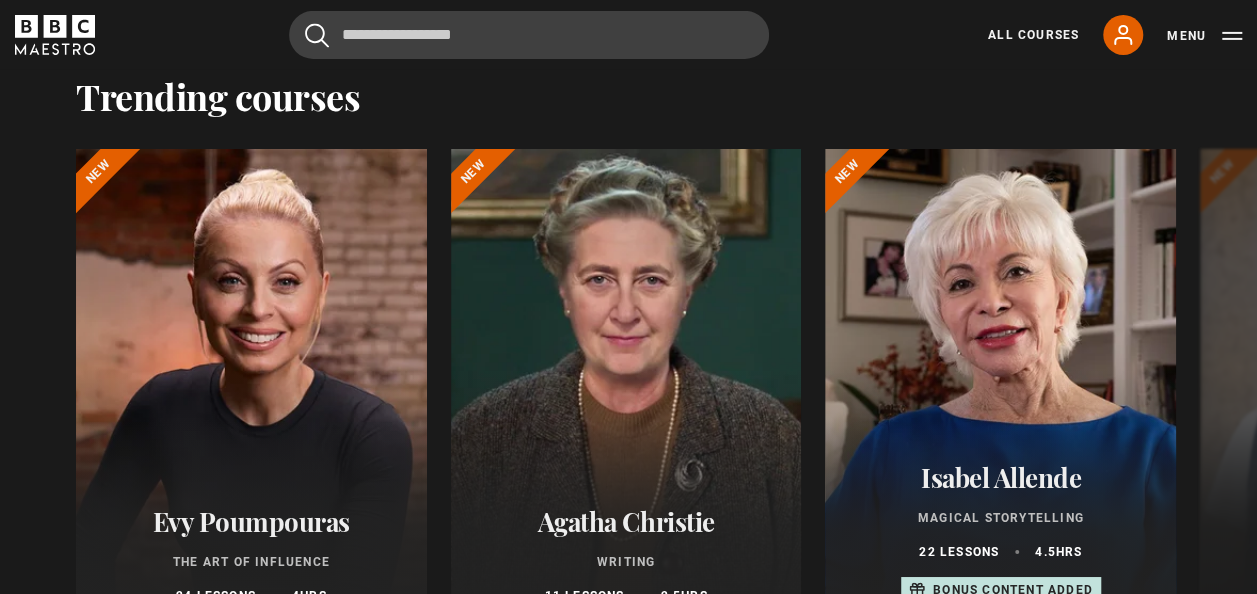scroll, scrollTop: 3378, scrollLeft: 0, axis: vertical 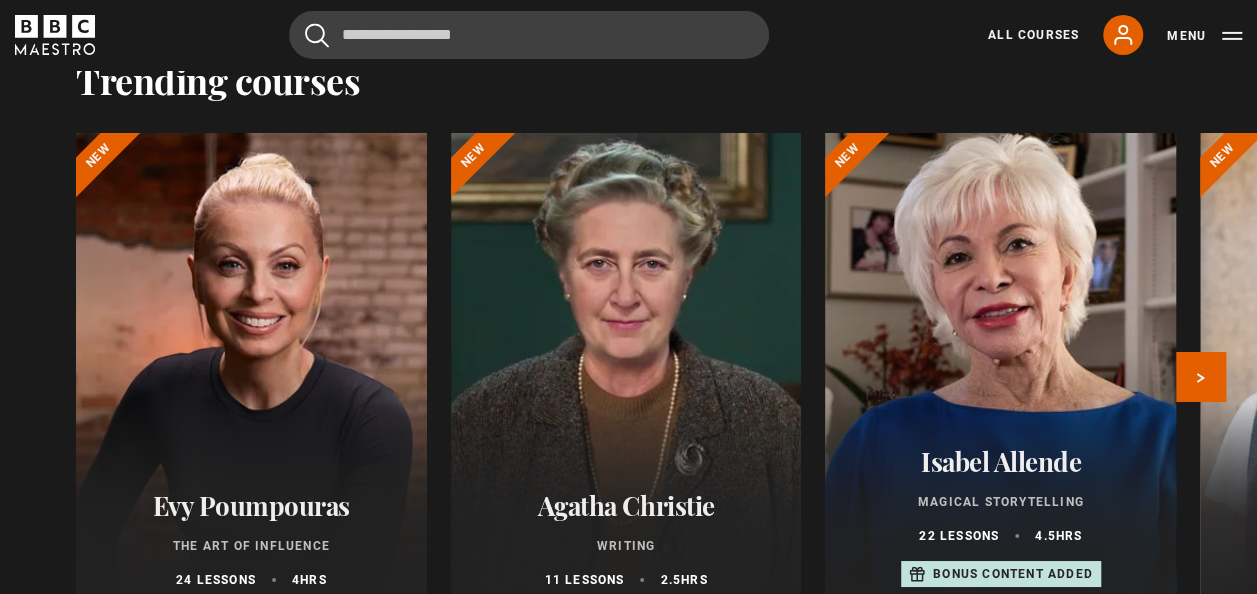 click at bounding box center [1001, 373] 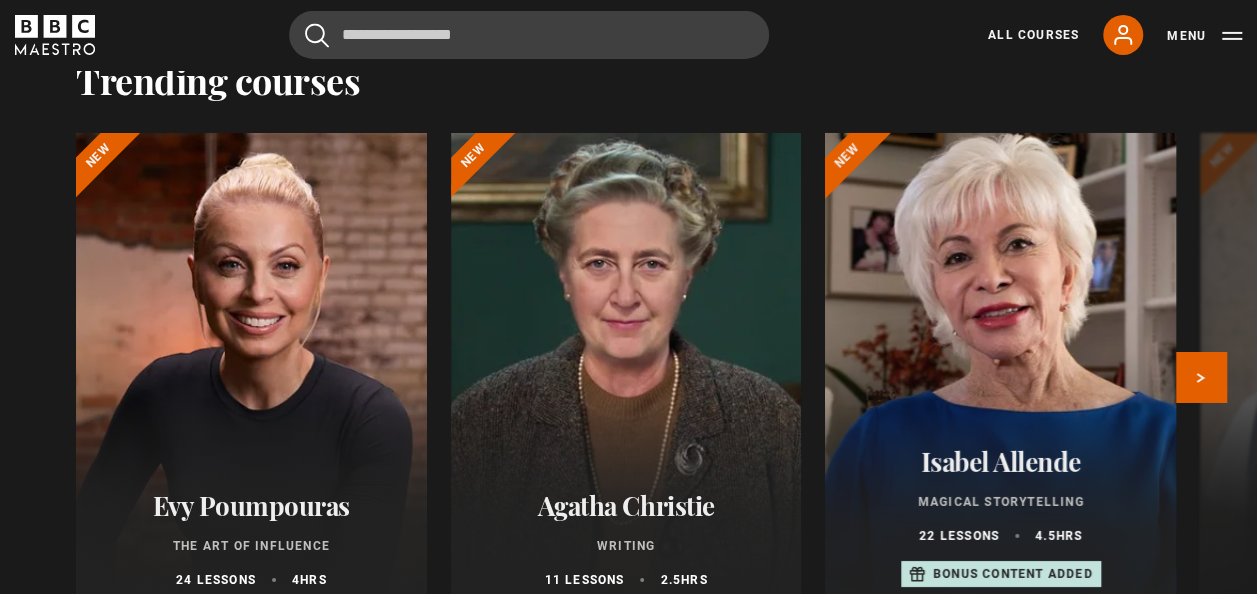 click at bounding box center (1001, 373) 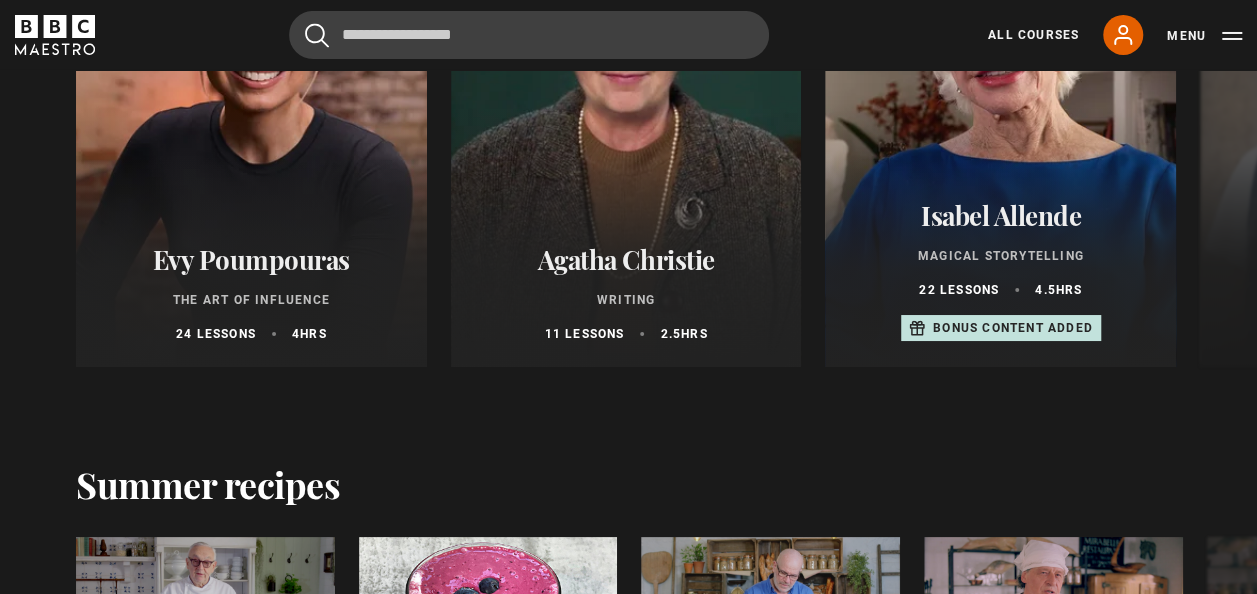scroll, scrollTop: 3657, scrollLeft: 0, axis: vertical 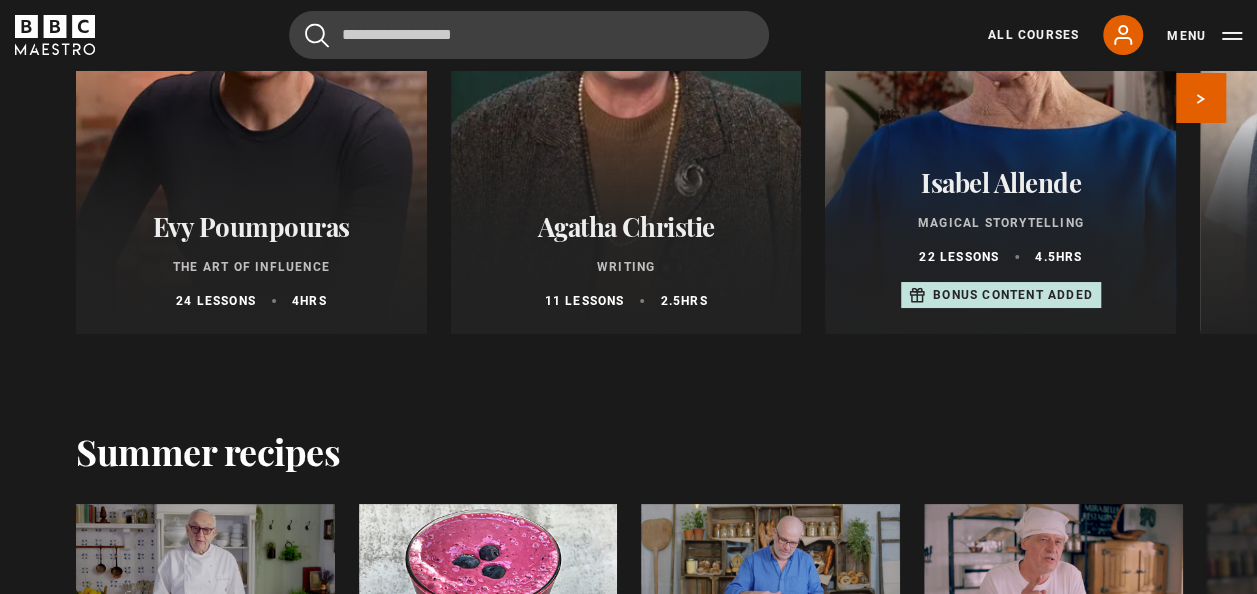 click on "Isabel Allende
Magical Storytelling
22 lessons
4.5  hrs
Bonus content added" at bounding box center (1000, 238) 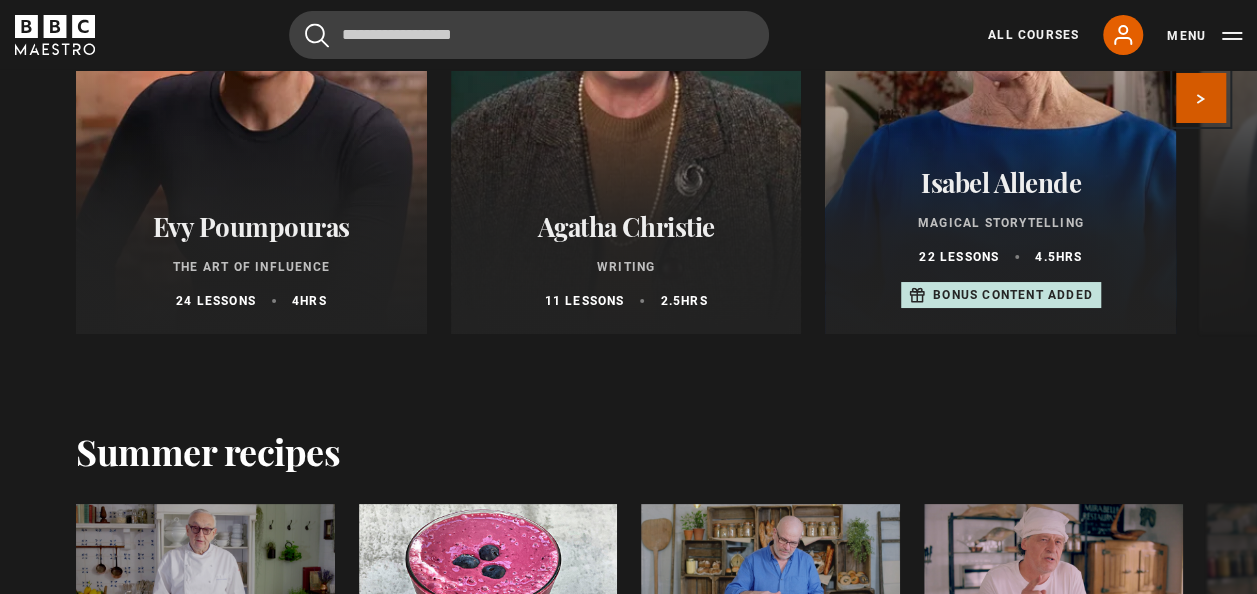 click on "Next" at bounding box center (1201, 98) 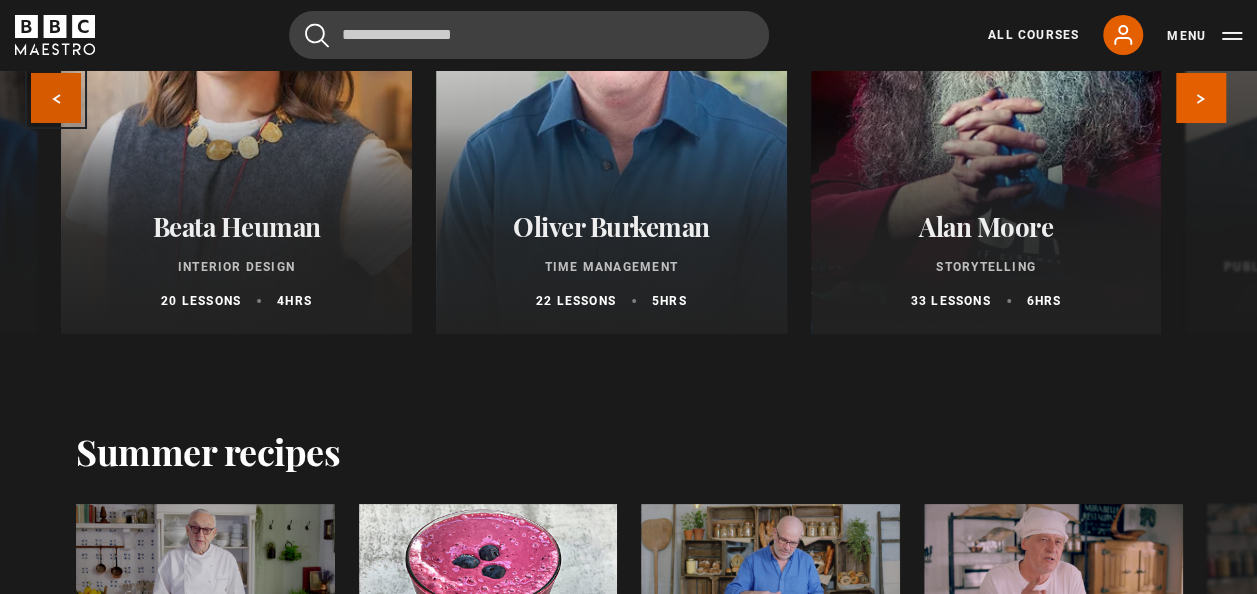 click on "Previous" at bounding box center [56, 98] 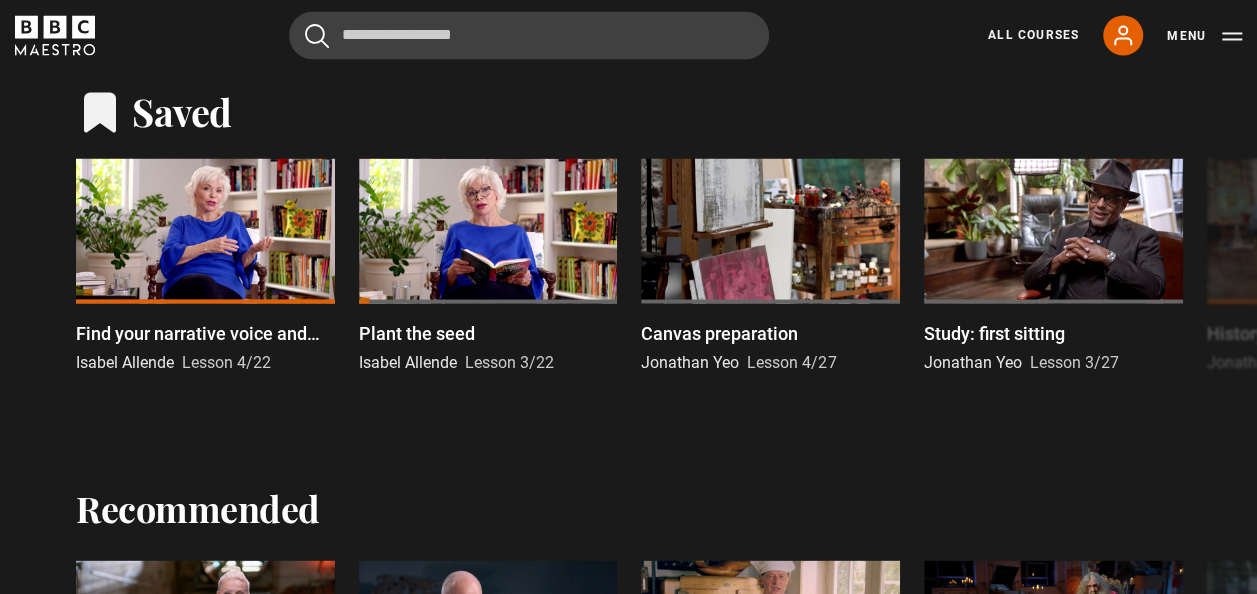 scroll, scrollTop: 1774, scrollLeft: 0, axis: vertical 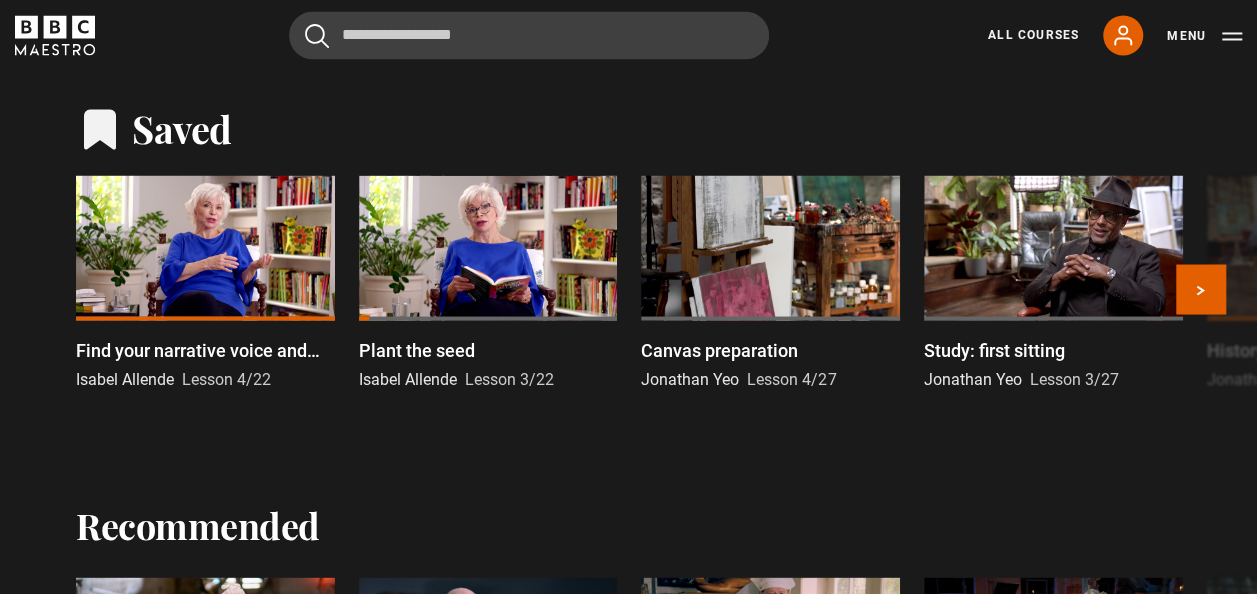 click at bounding box center [488, 247] 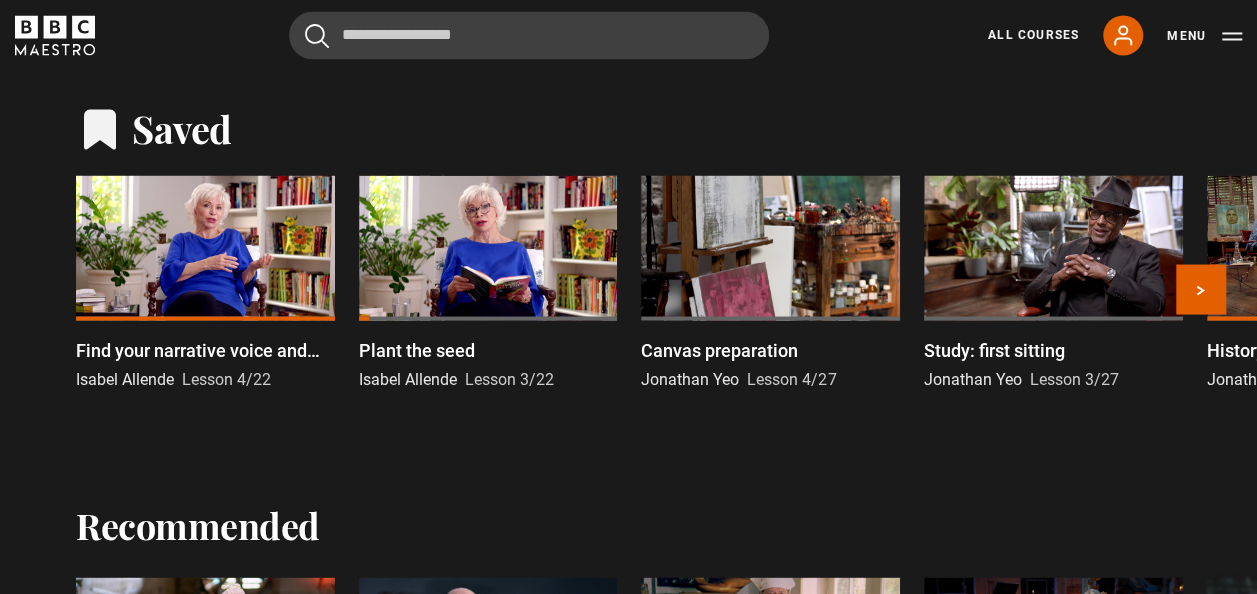 click on "Isabel Allende" at bounding box center (408, 378) 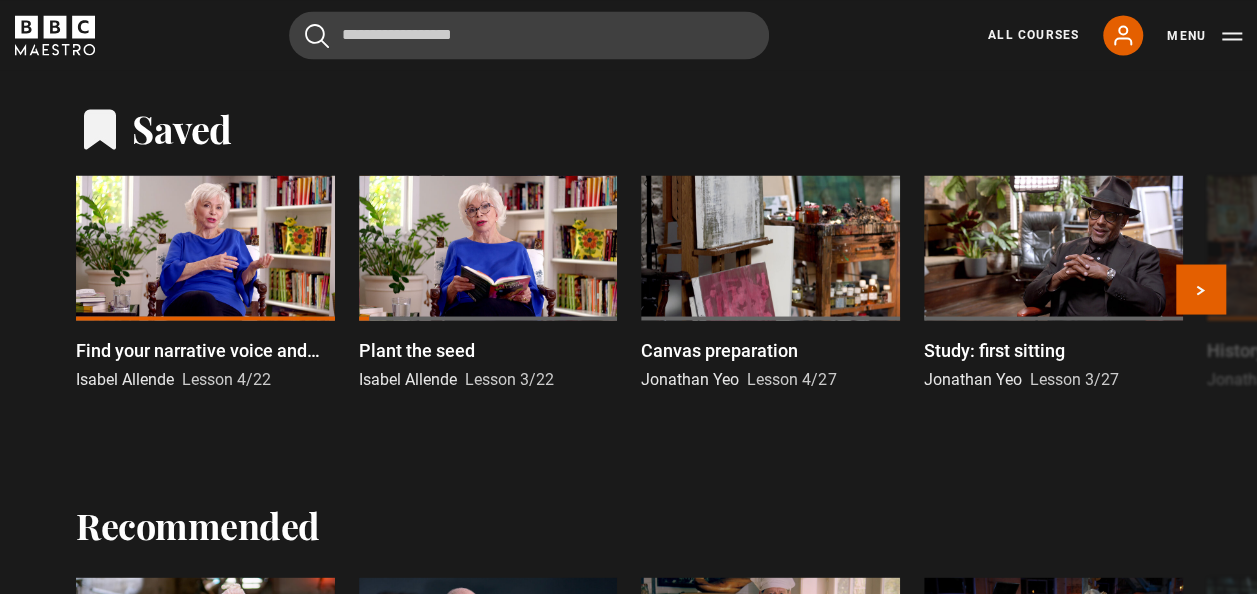 click on "Isabel Allende" at bounding box center (408, 378) 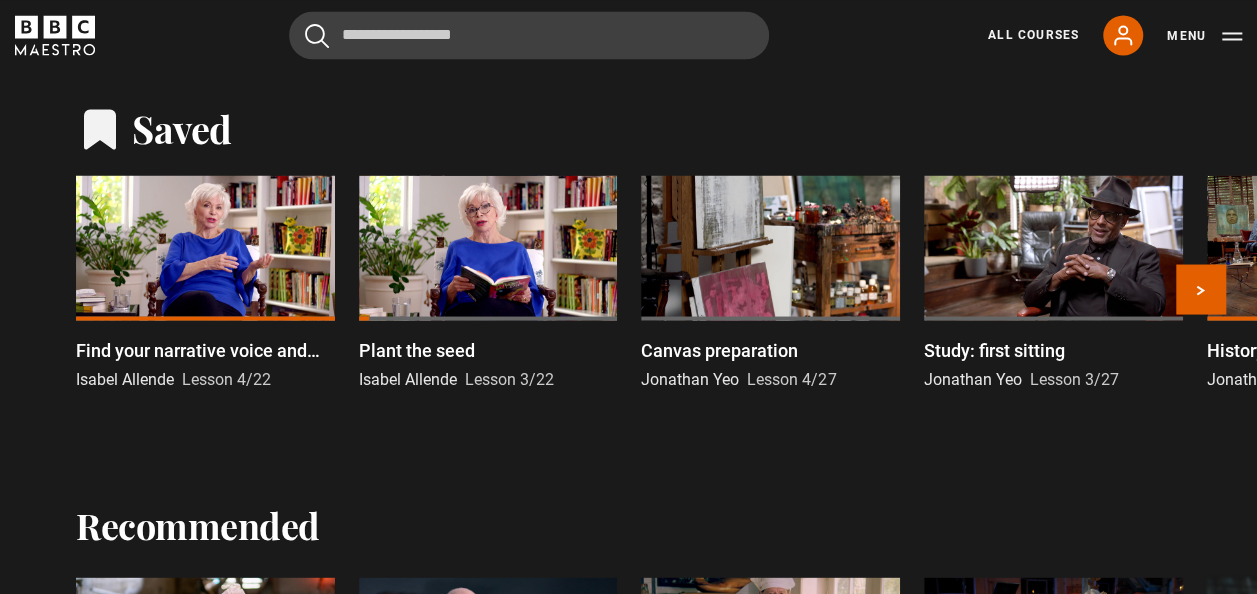 click on "Isabel Allende" at bounding box center [408, 378] 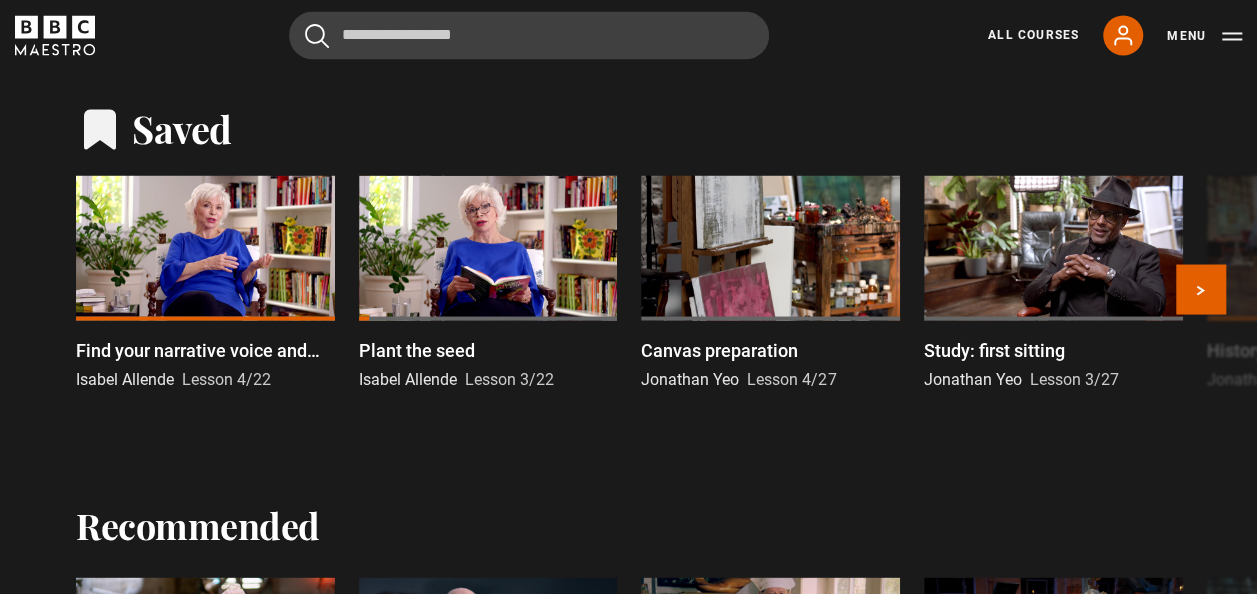 click at bounding box center (488, 247) 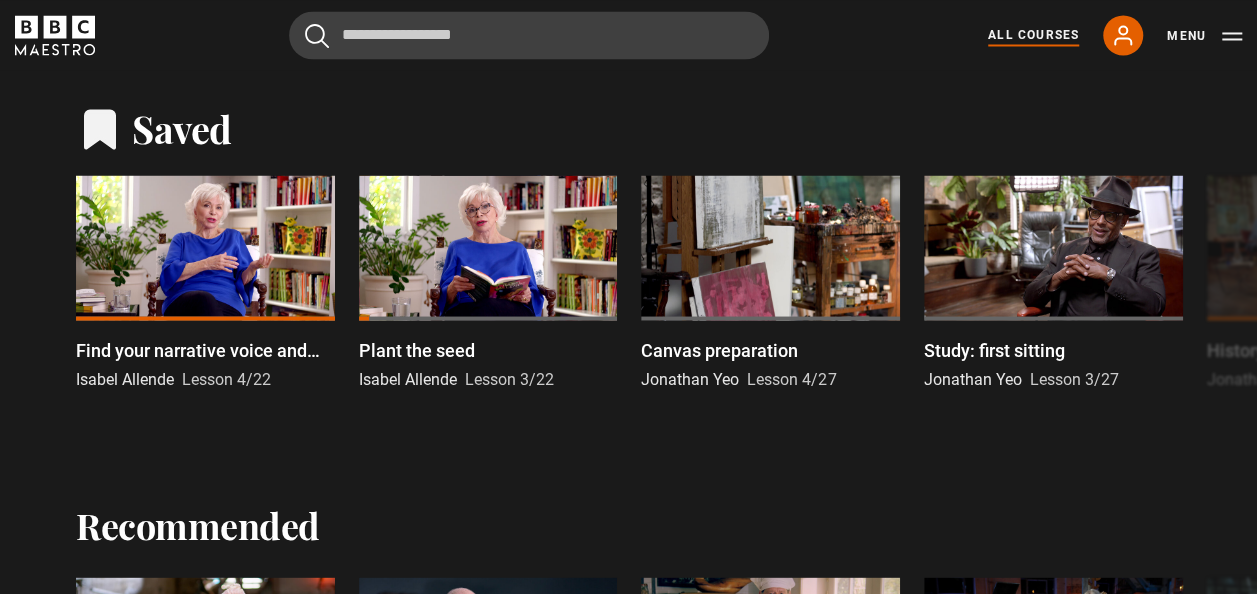 click on "All Courses" at bounding box center (1033, 35) 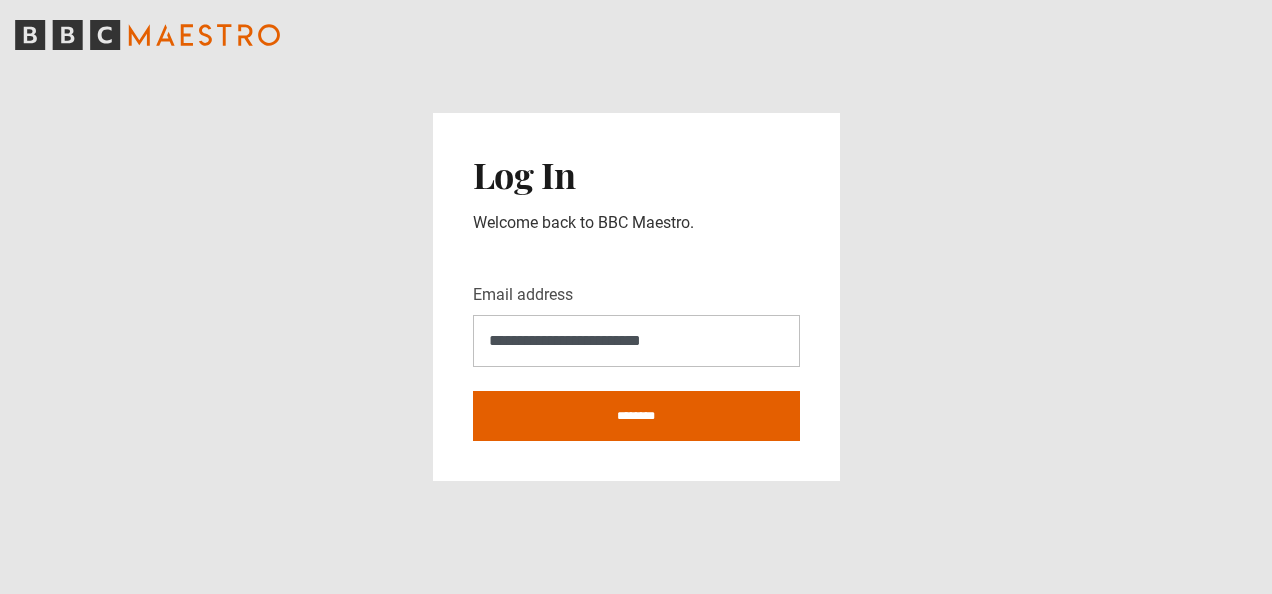 scroll, scrollTop: 0, scrollLeft: 0, axis: both 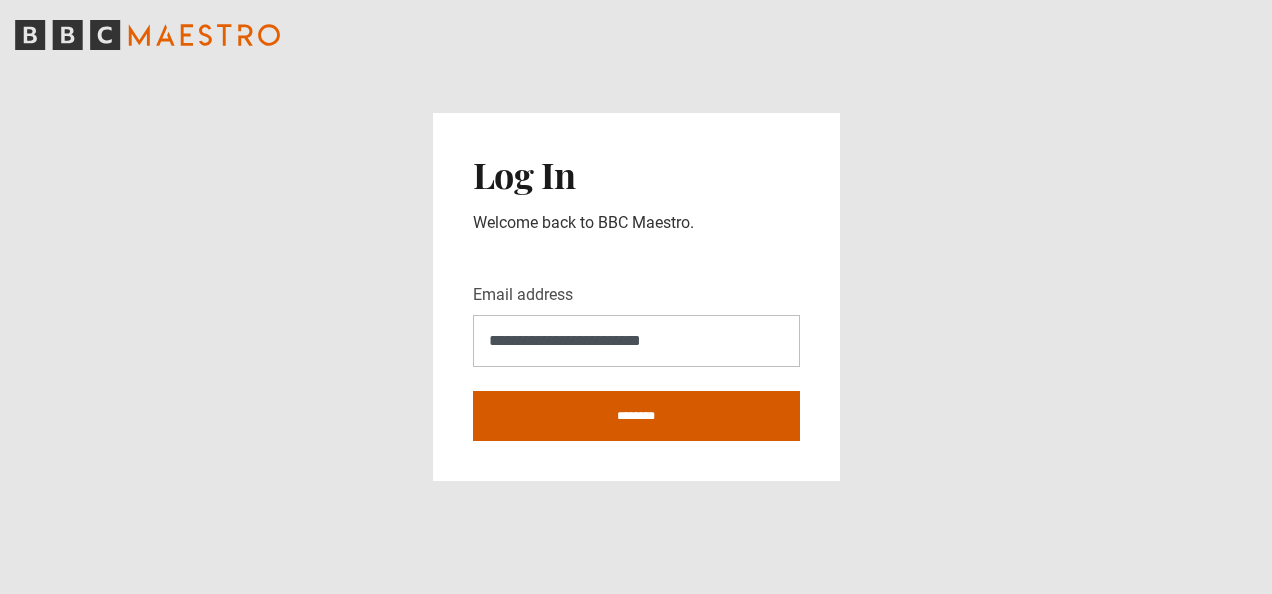 click on "********" at bounding box center [636, 416] 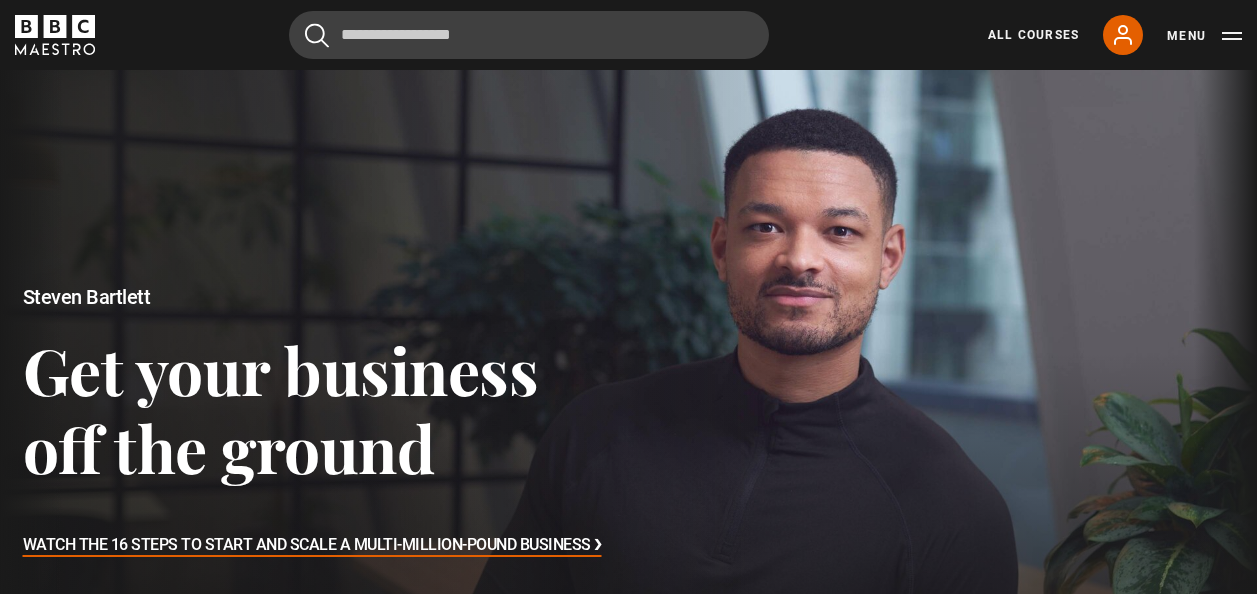 scroll, scrollTop: 609, scrollLeft: 0, axis: vertical 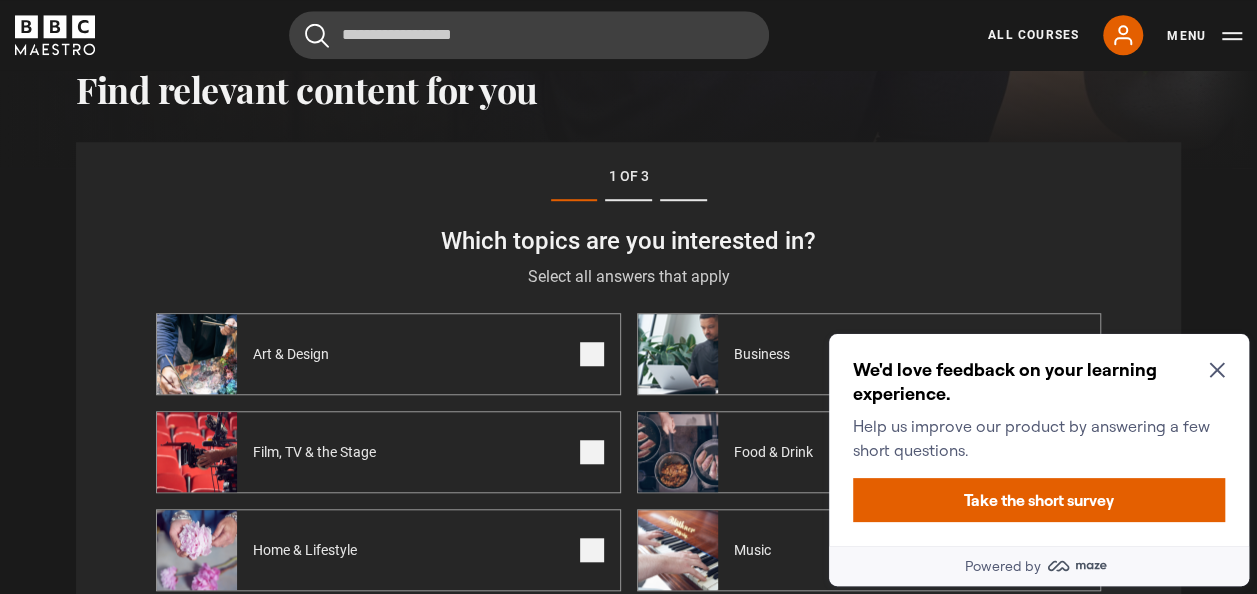 click 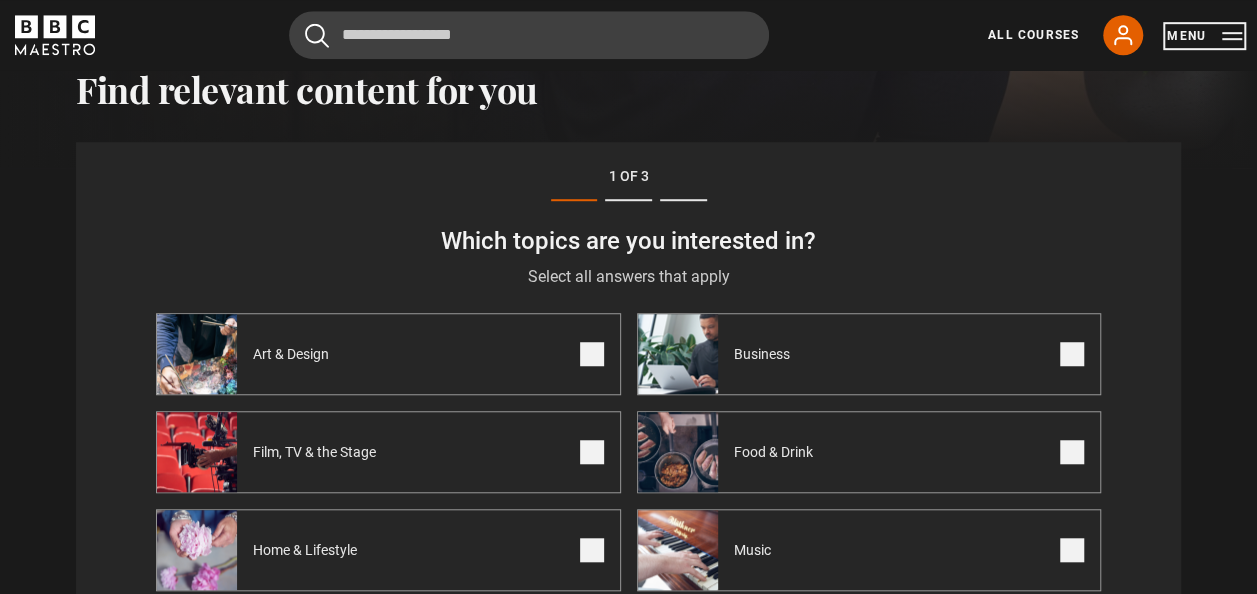 click on "Menu" at bounding box center (1204, 36) 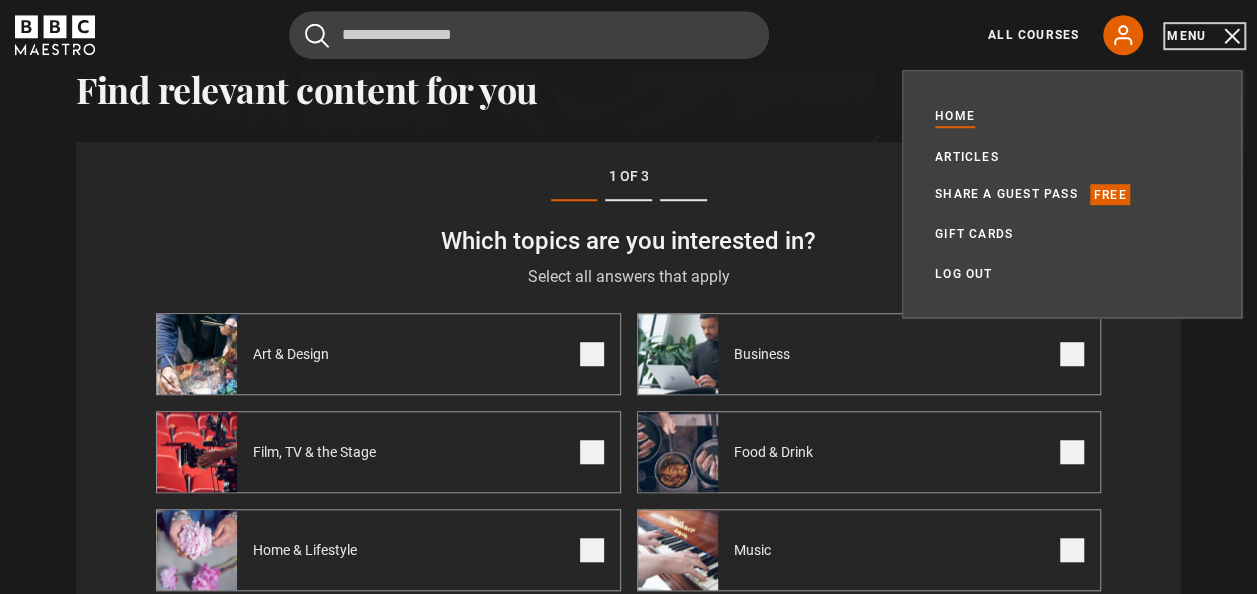 click on "Menu" at bounding box center [1204, 36] 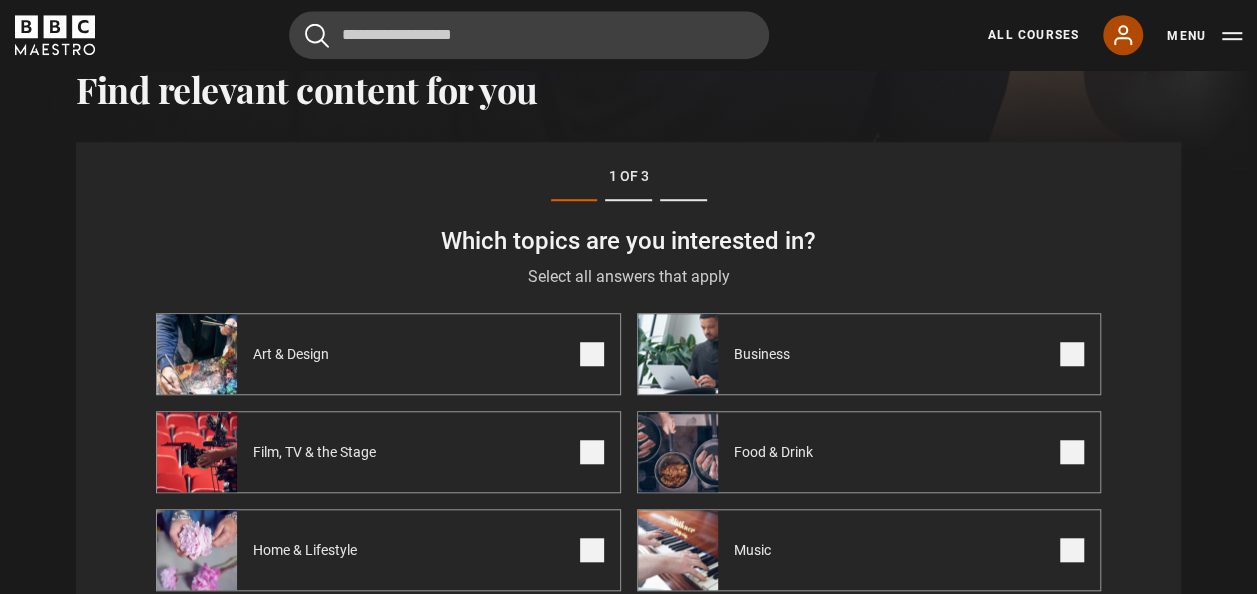 click 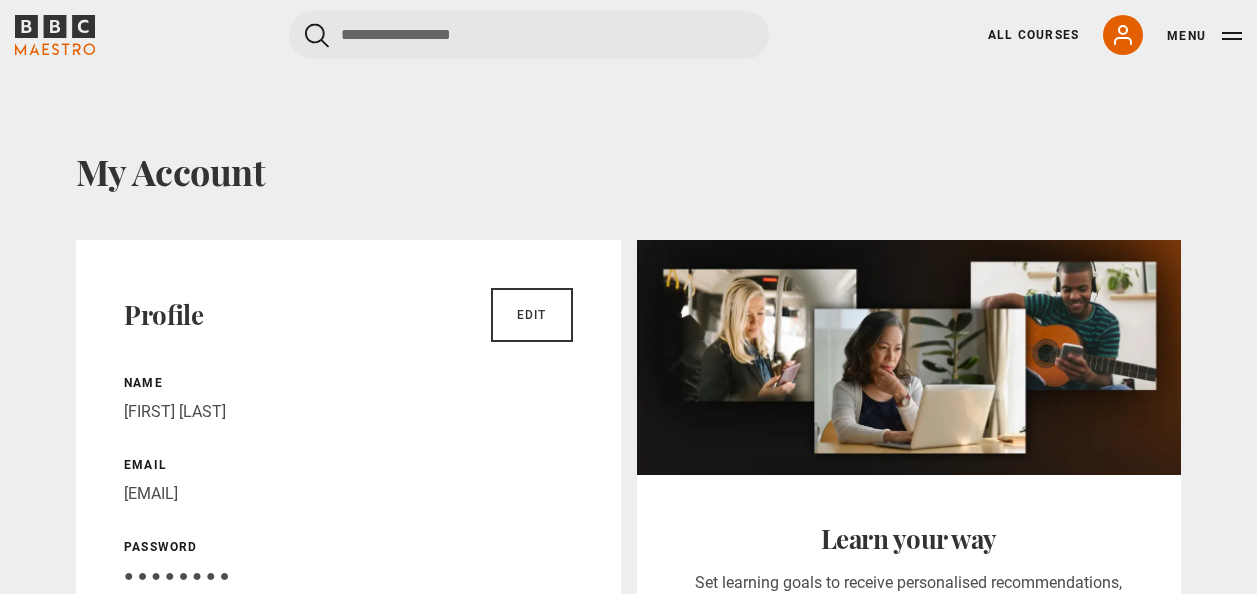 scroll, scrollTop: 0, scrollLeft: 0, axis: both 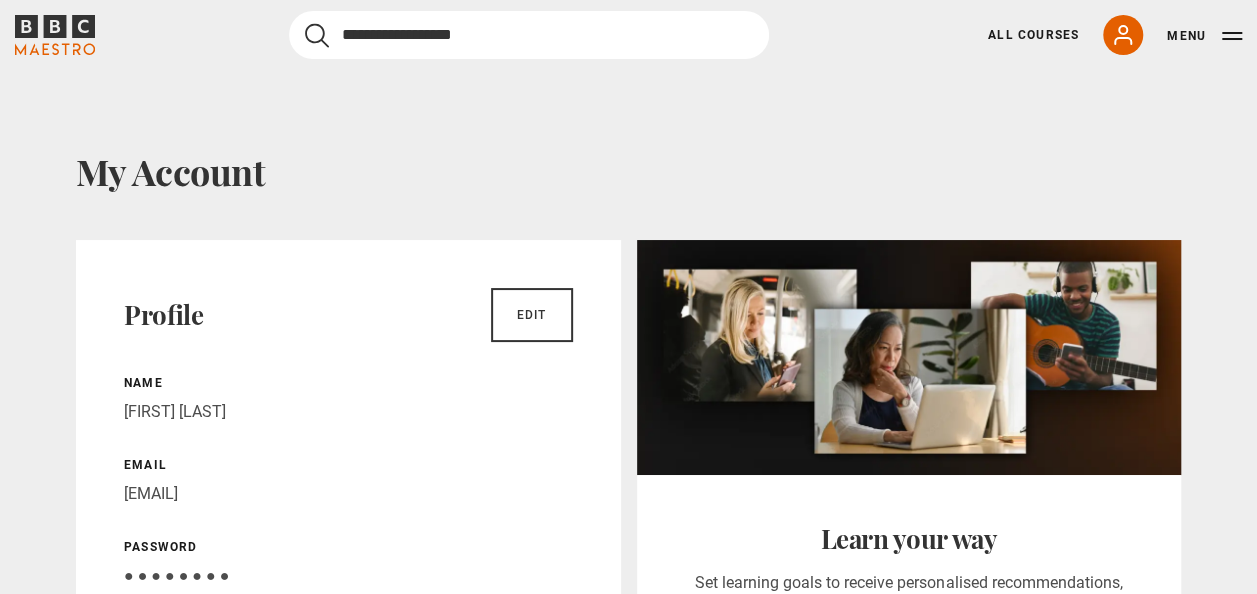 click at bounding box center (529, 35) 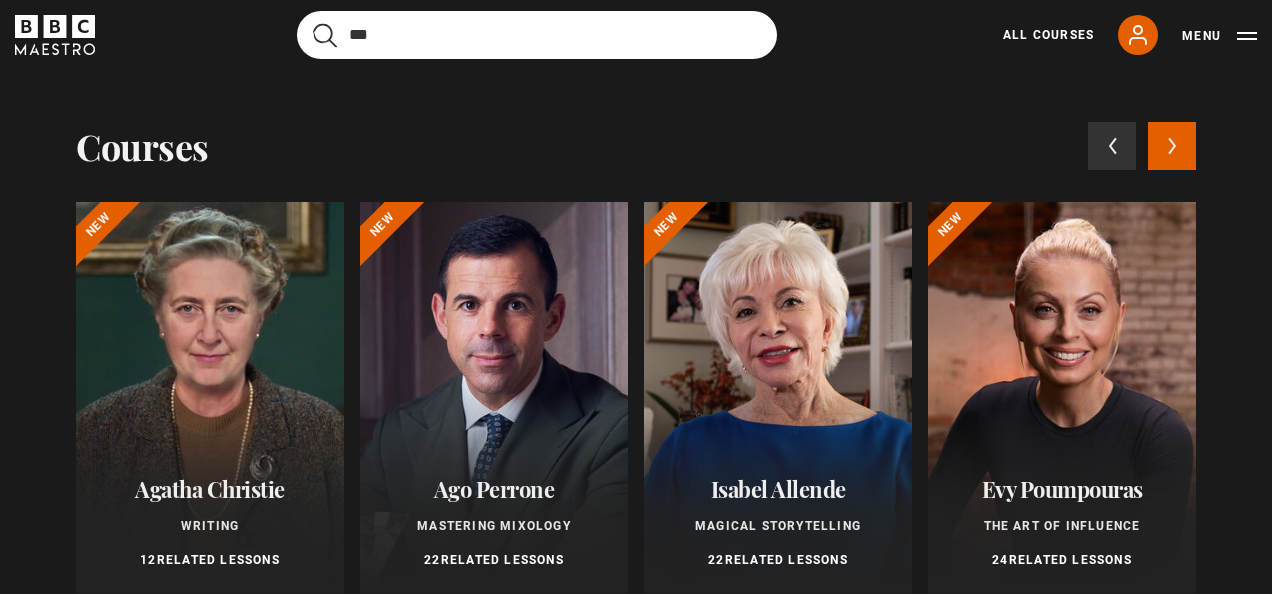 type on "***" 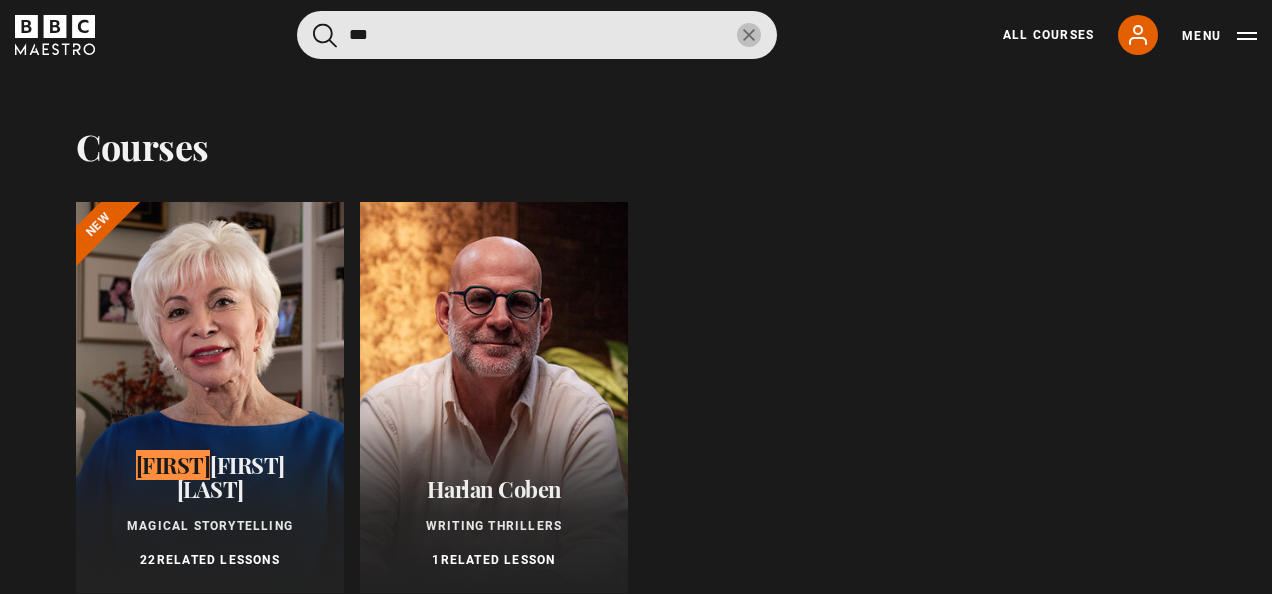 click on "Magical Storytelling" at bounding box center [210, 526] 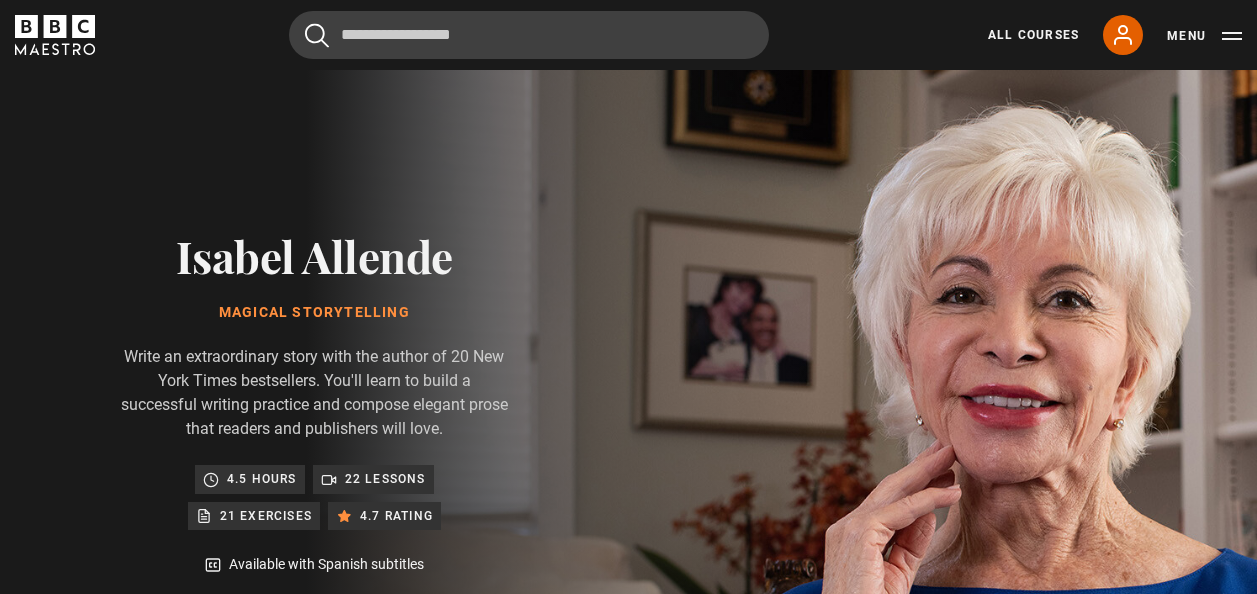 scroll, scrollTop: 977, scrollLeft: 0, axis: vertical 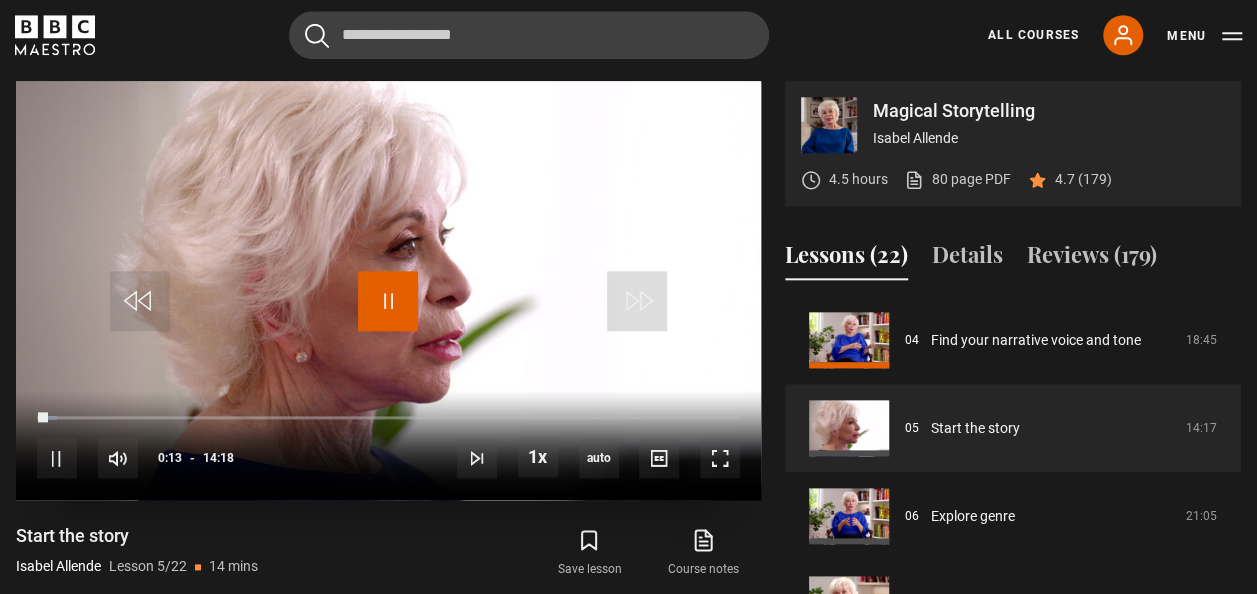 click at bounding box center [388, 301] 